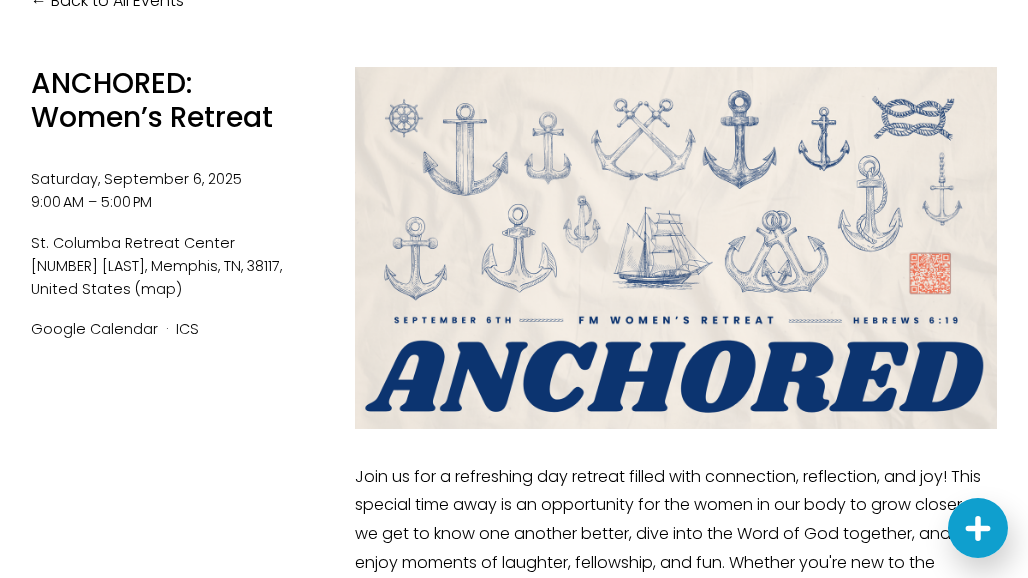 scroll, scrollTop: 0, scrollLeft: 0, axis: both 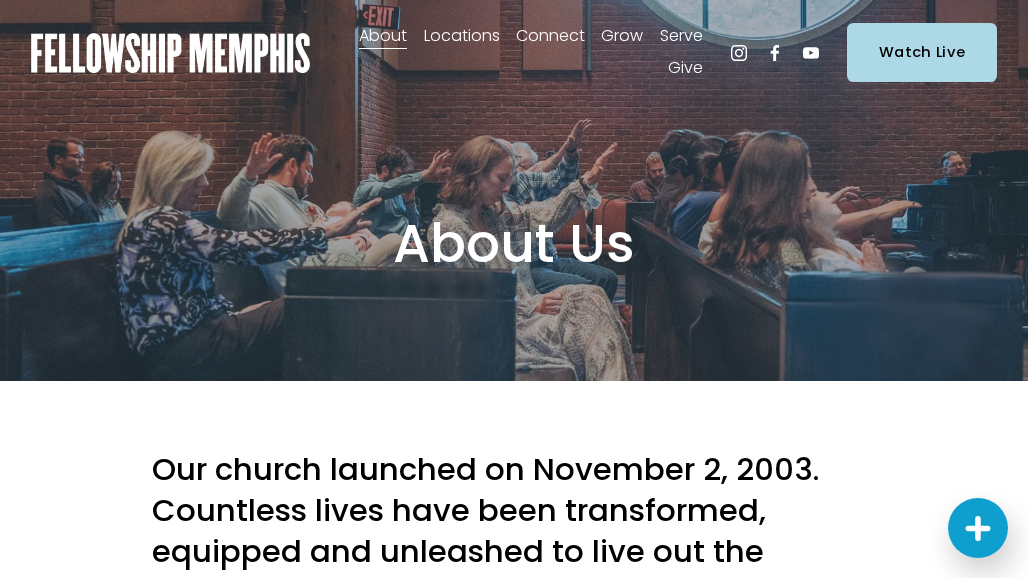 click at bounding box center [170, 53] 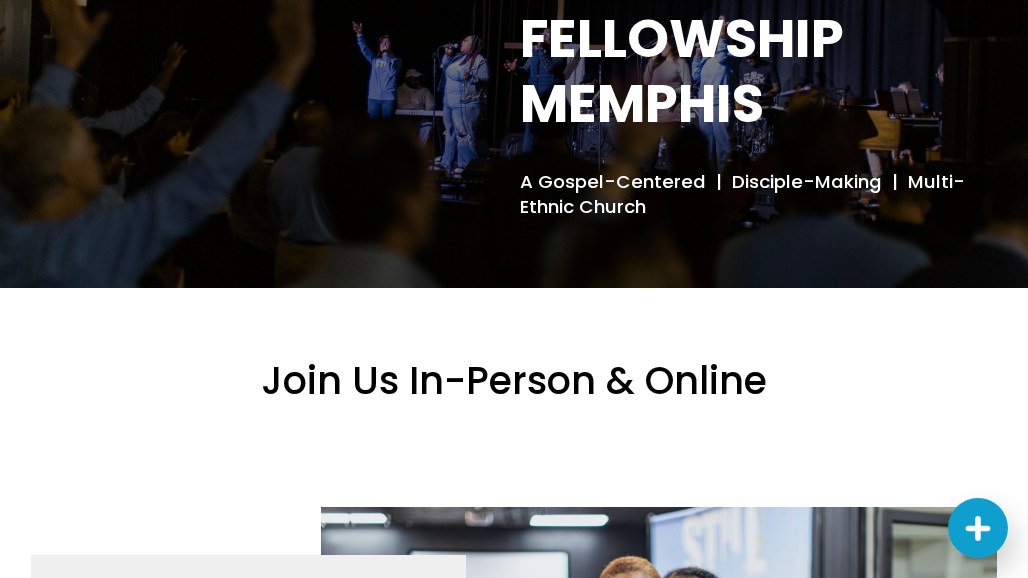 scroll, scrollTop: 0, scrollLeft: 0, axis: both 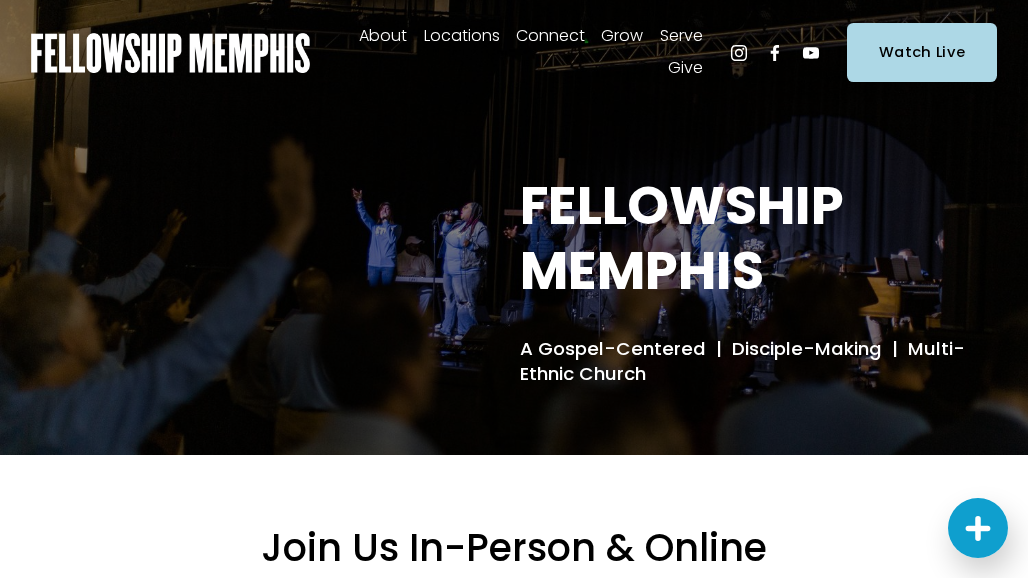 click on "Alpha" at bounding box center (0, 0) 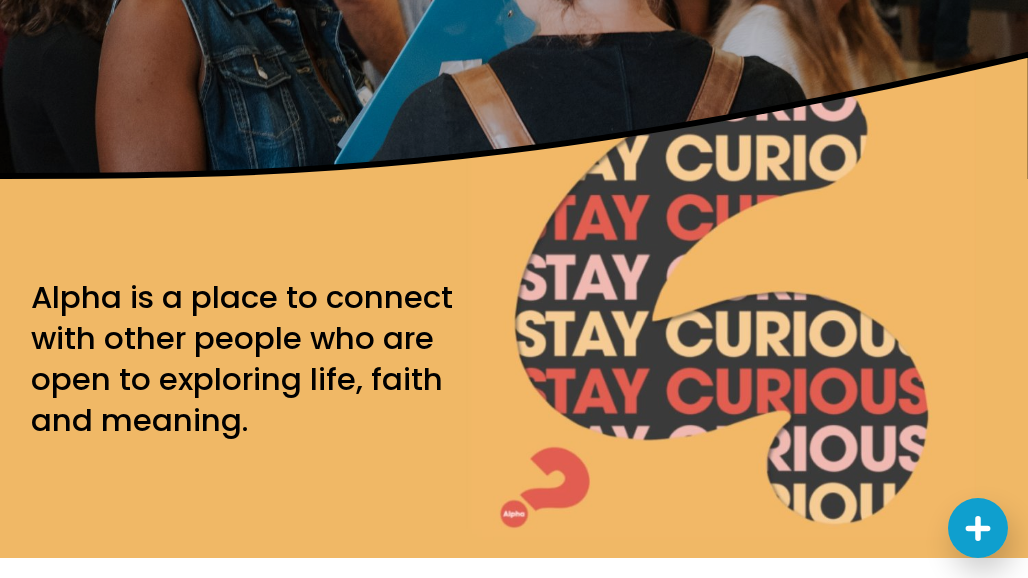 scroll, scrollTop: 0, scrollLeft: 0, axis: both 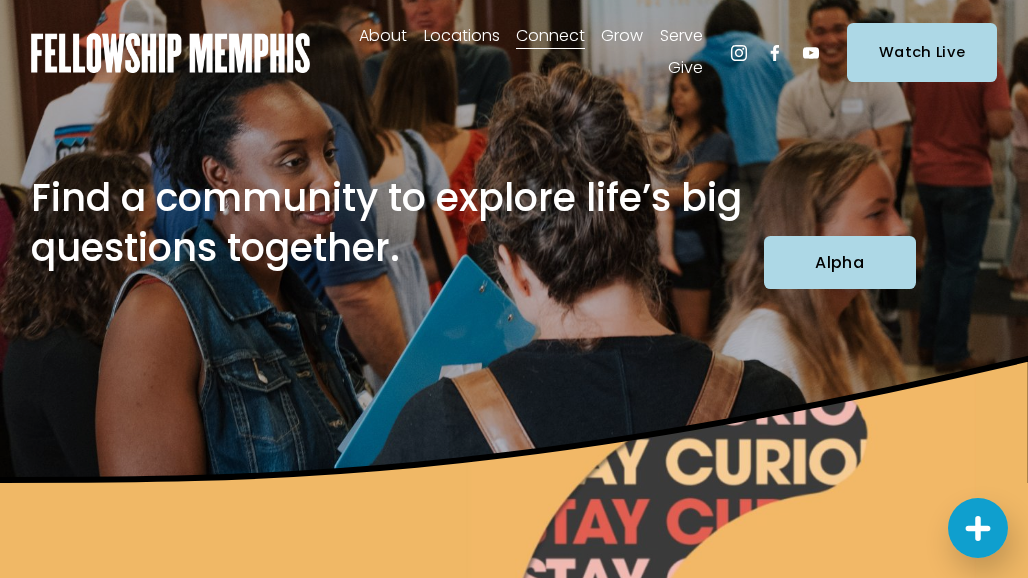 click on "Care" at bounding box center [0, 0] 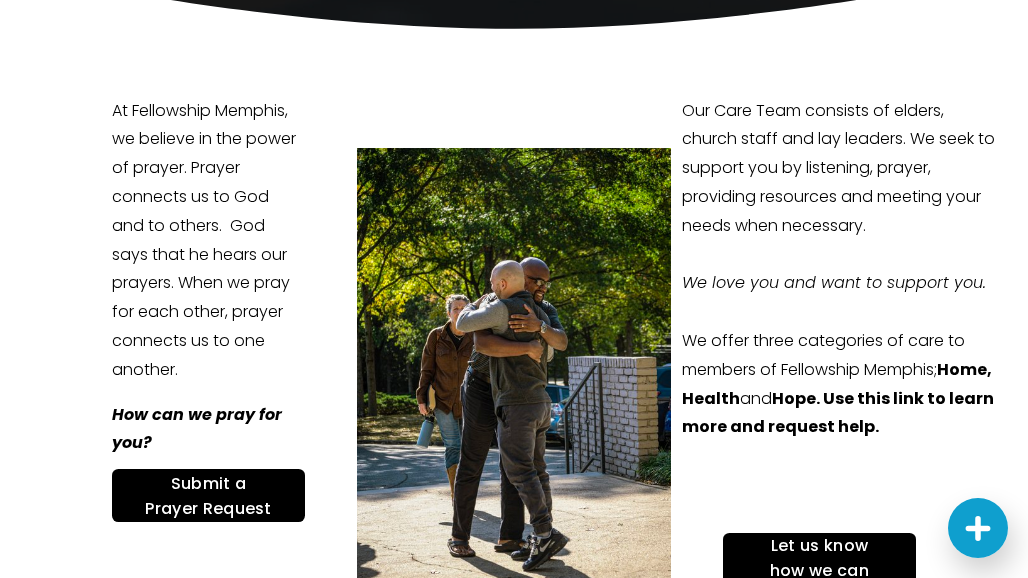 scroll, scrollTop: 0, scrollLeft: 0, axis: both 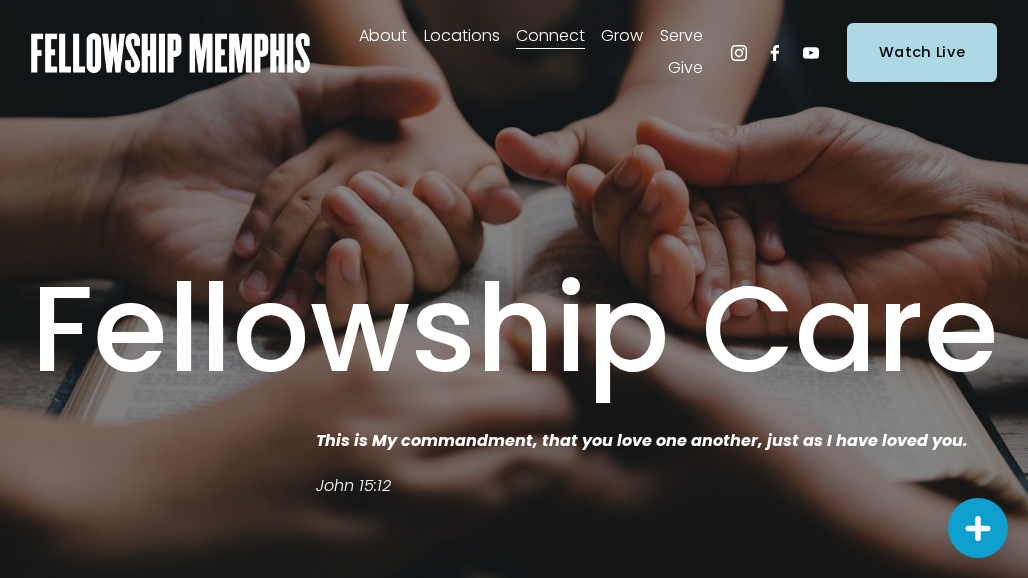 click on "Men" at bounding box center (0, 0) 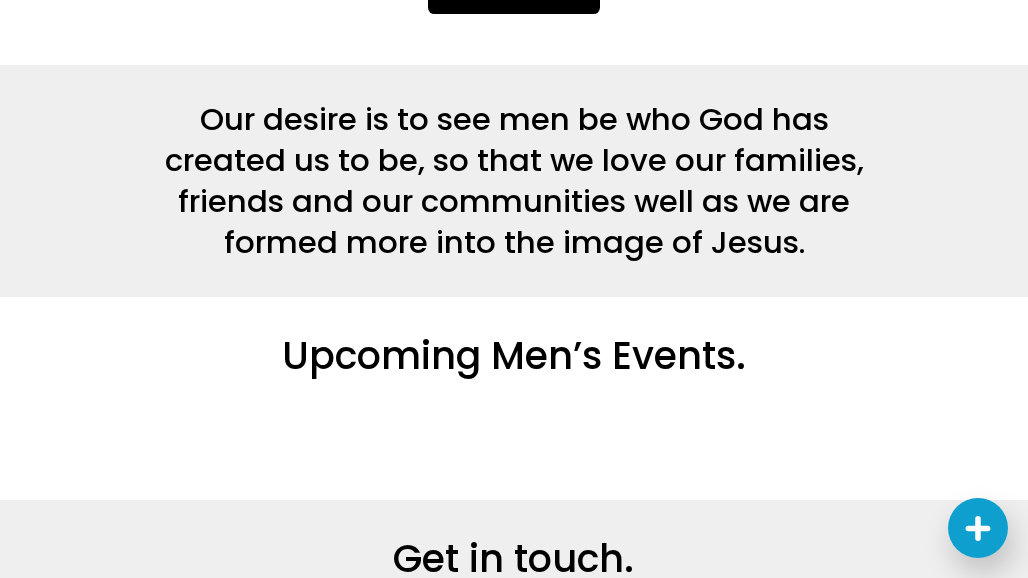 scroll, scrollTop: 0, scrollLeft: 0, axis: both 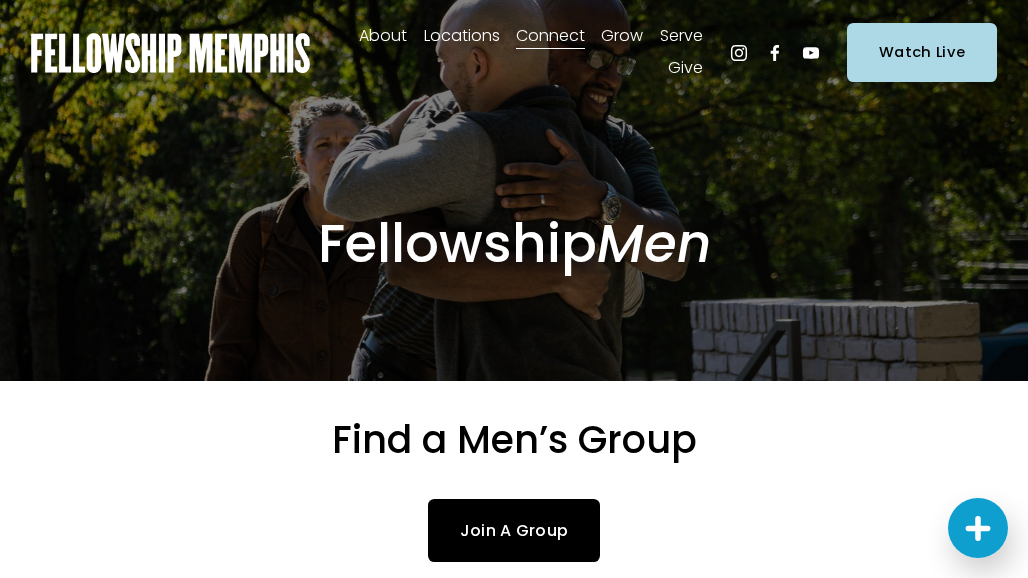 click on "Women" at bounding box center [0, 0] 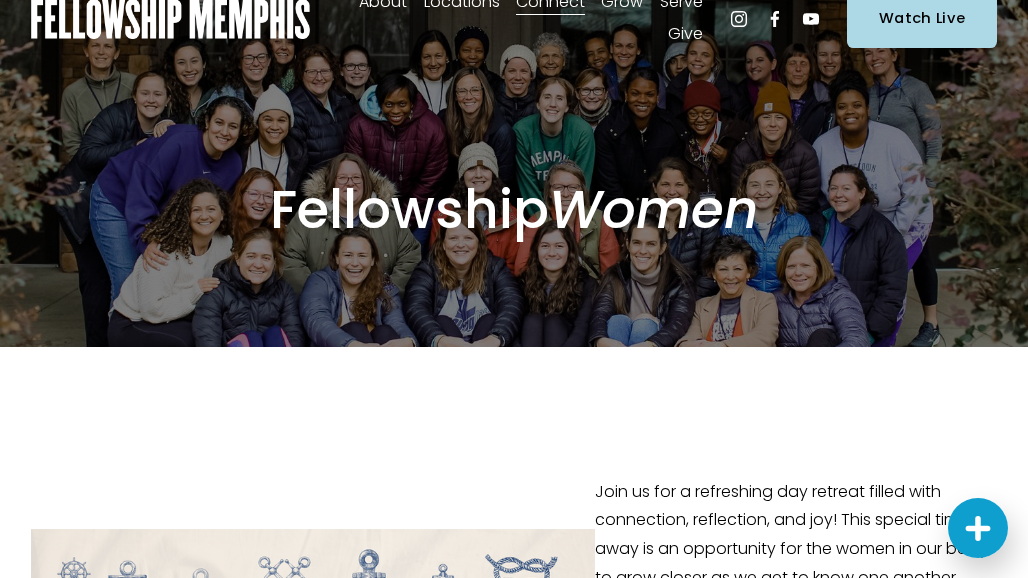 scroll, scrollTop: 0, scrollLeft: 0, axis: both 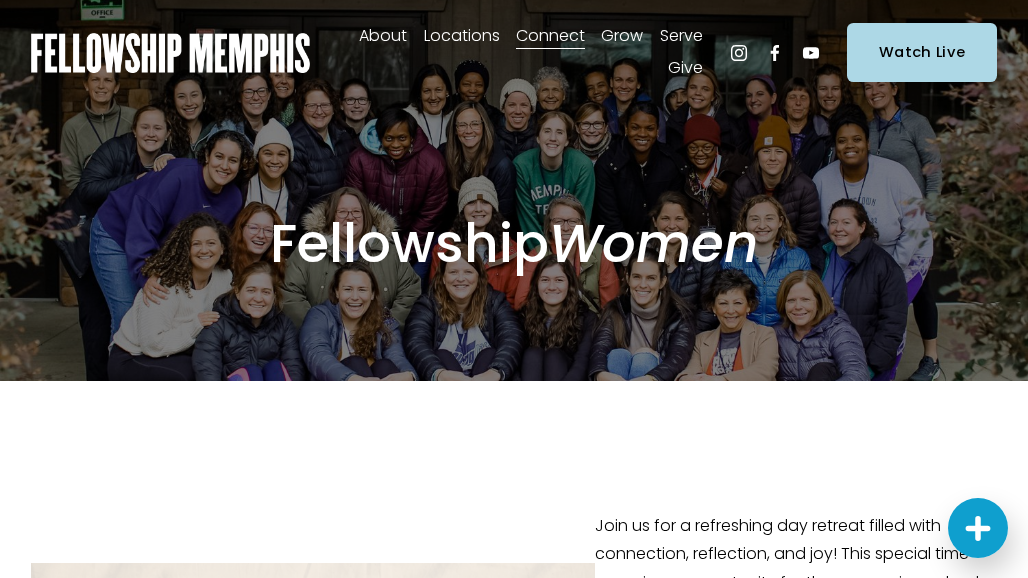 click on "Students" at bounding box center [0, 0] 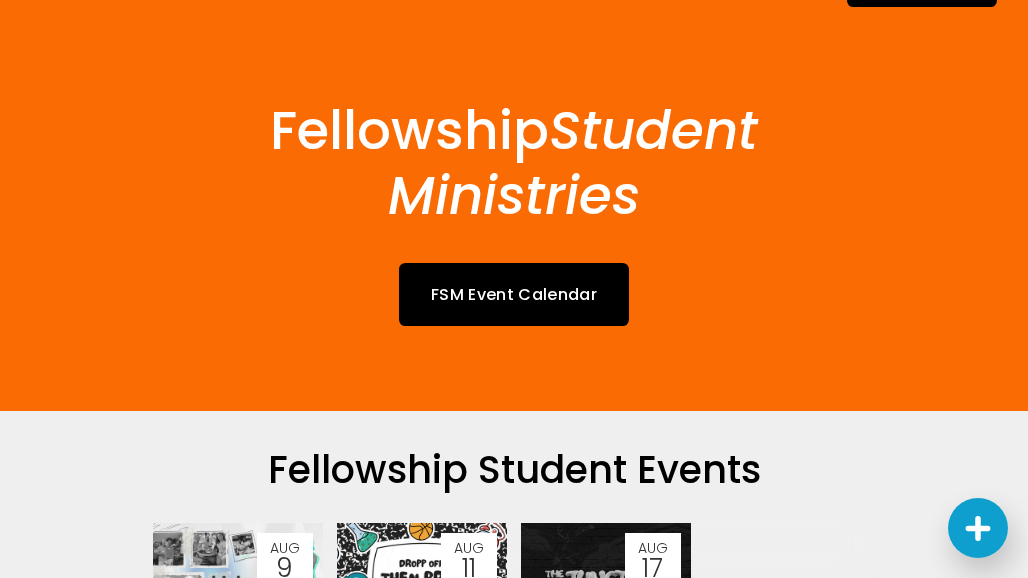scroll, scrollTop: 0, scrollLeft: 0, axis: both 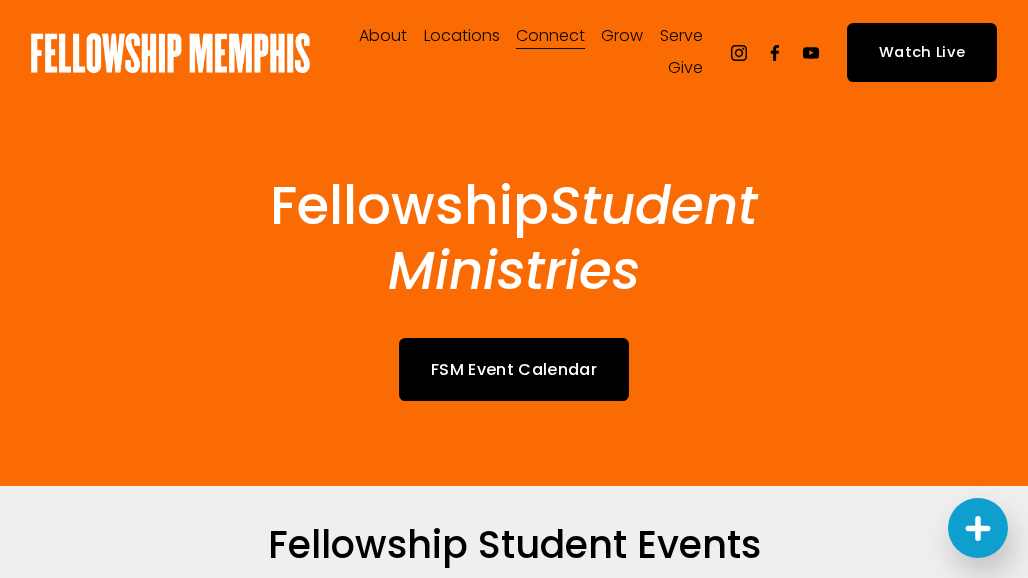 click on "Kids" at bounding box center [0, 0] 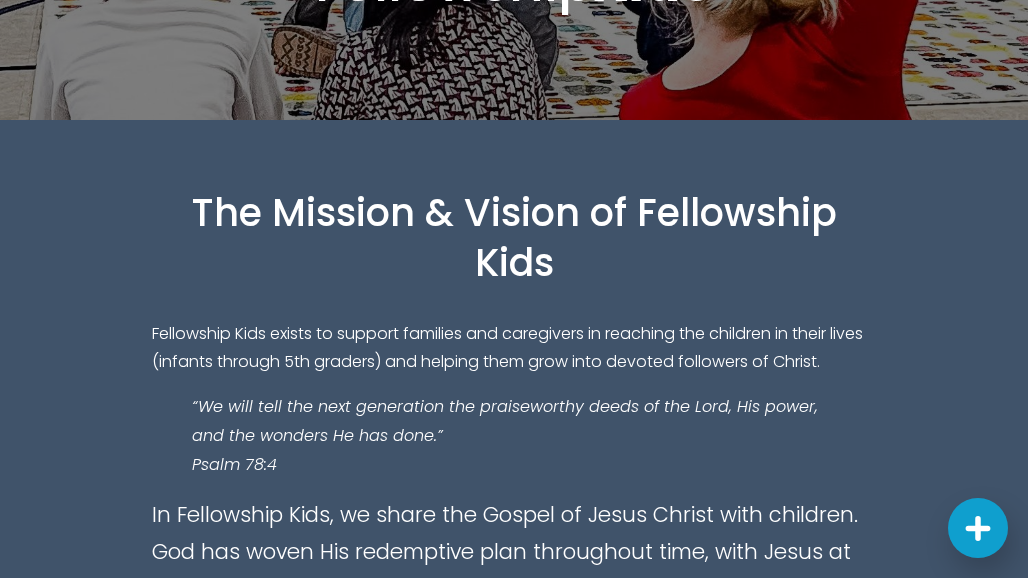 scroll, scrollTop: 0, scrollLeft: 0, axis: both 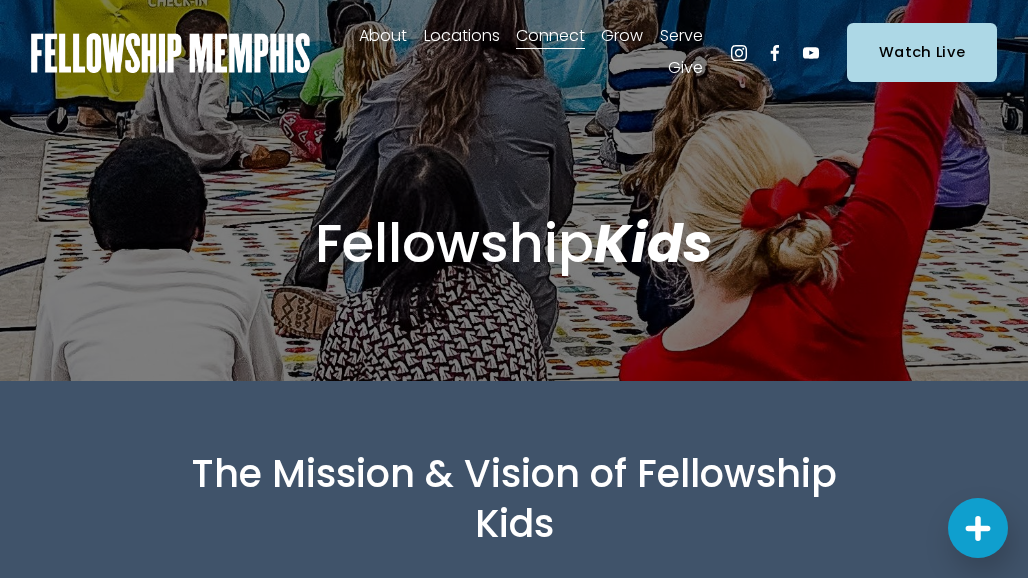 click on "Groups" at bounding box center [0, 0] 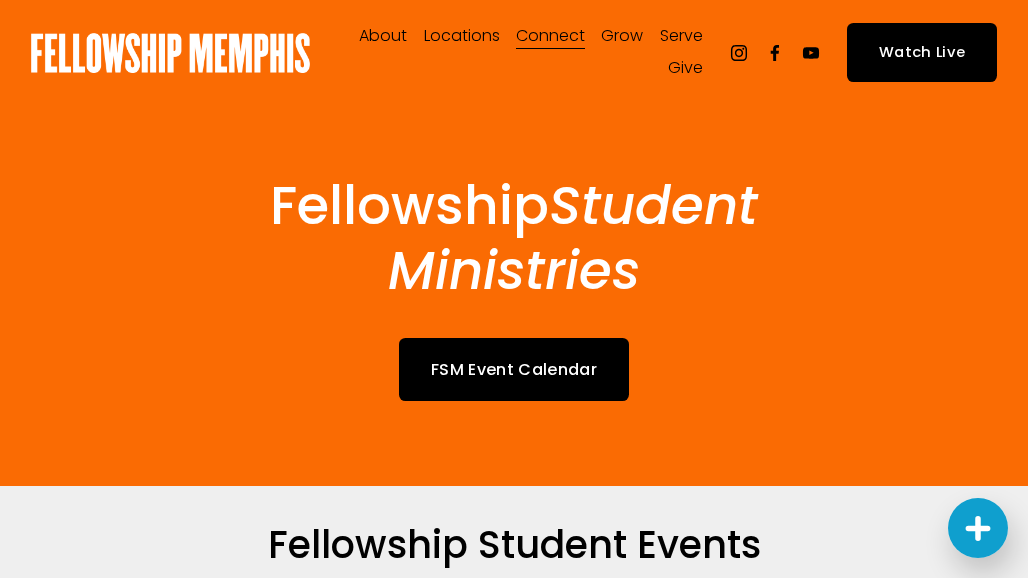scroll, scrollTop: 0, scrollLeft: 0, axis: both 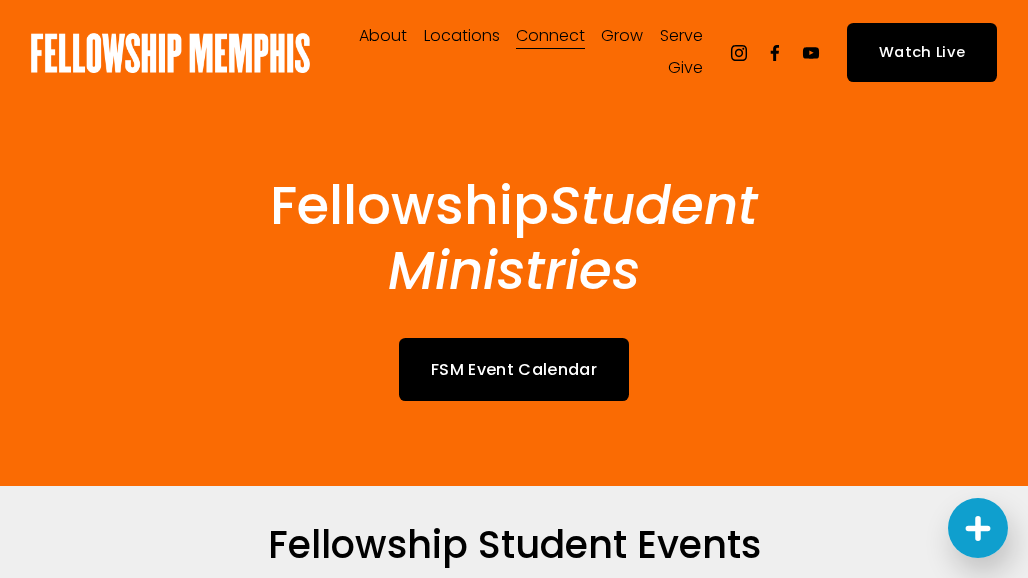 click on "Groups" at bounding box center (0, 0) 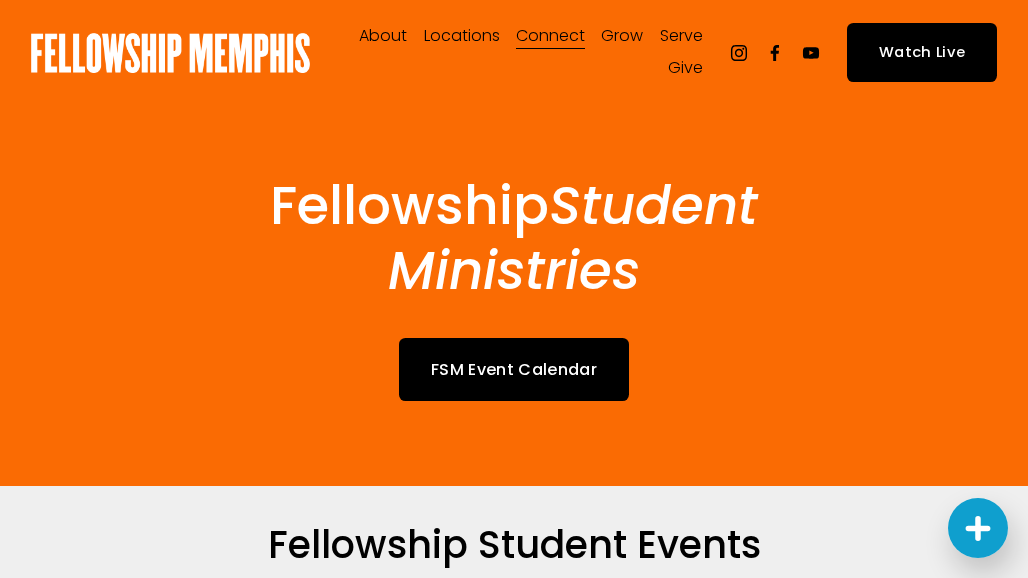 scroll, scrollTop: 0, scrollLeft: 0, axis: both 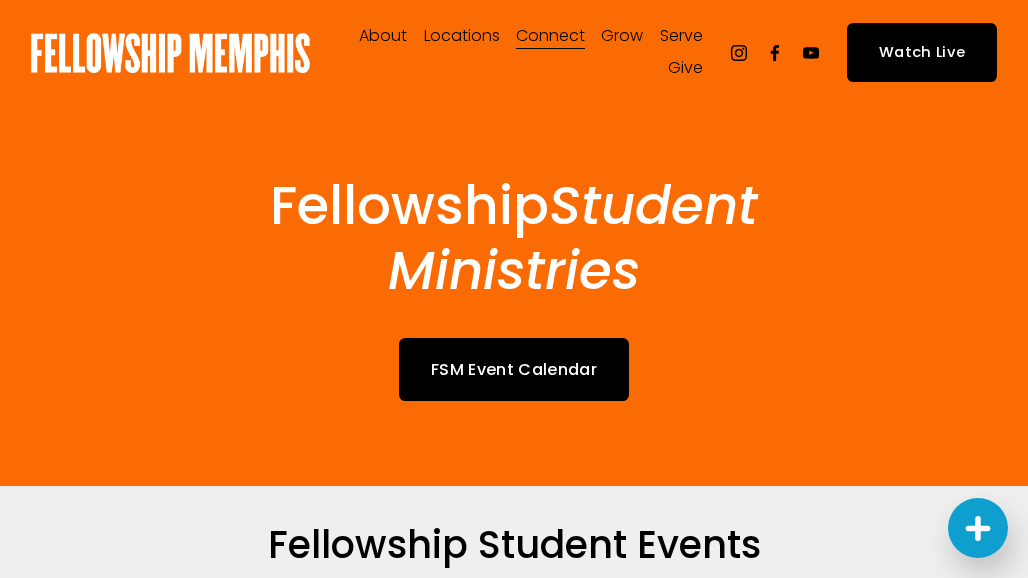 click on "Join Our Church" at bounding box center [0, 0] 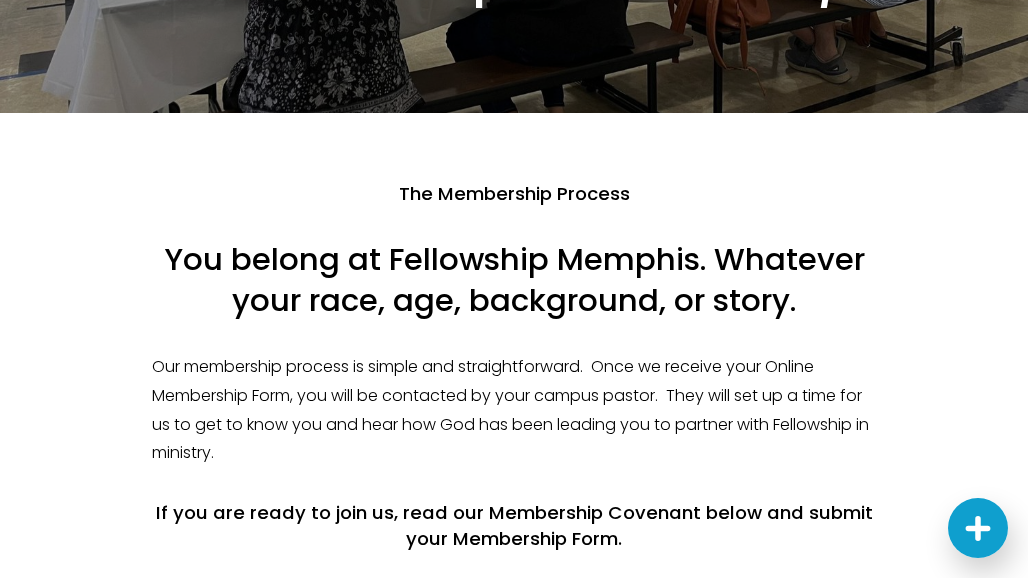 scroll, scrollTop: 0, scrollLeft: 0, axis: both 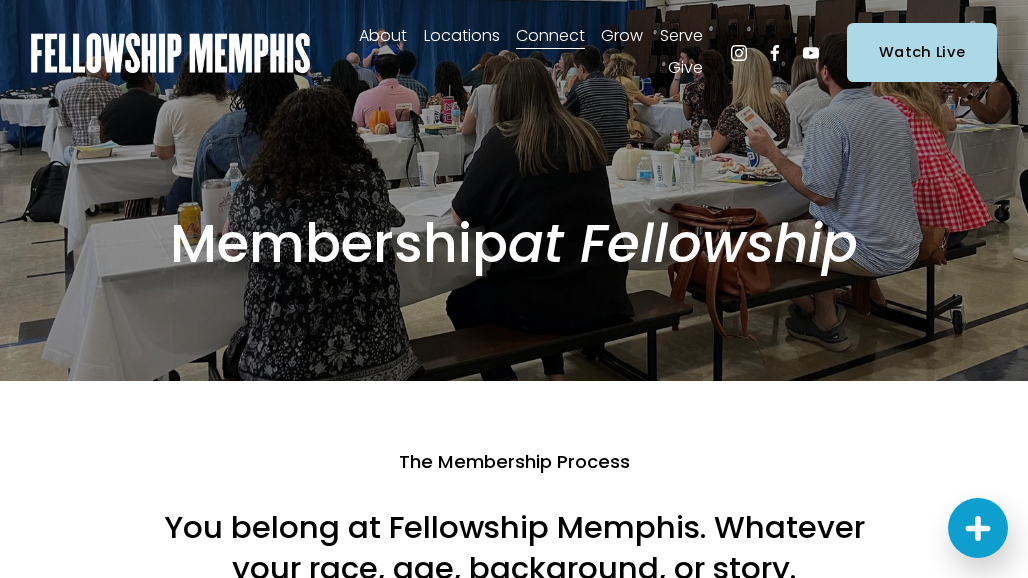 click on "New to Fellowship" at bounding box center (0, 0) 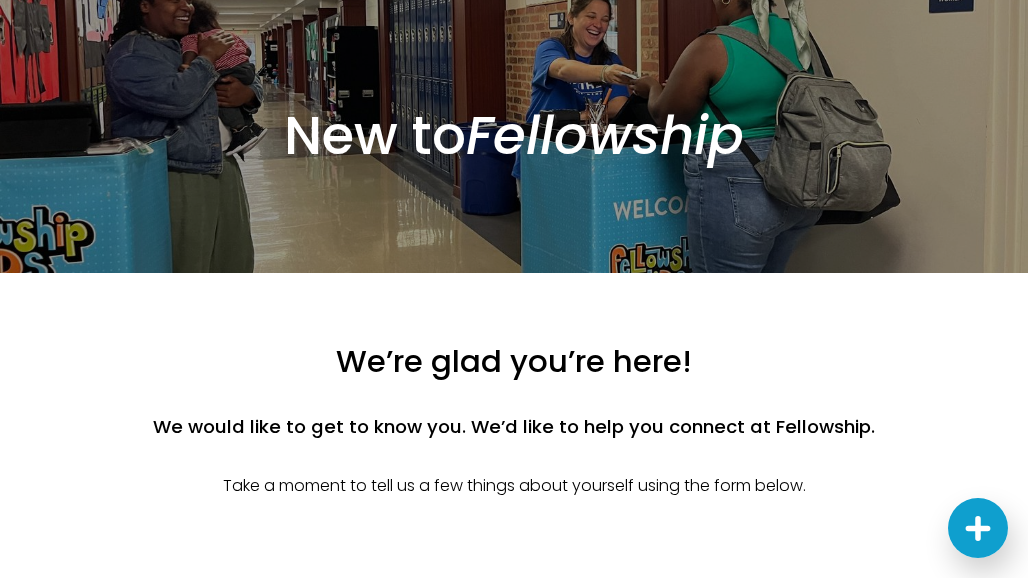 scroll, scrollTop: 0, scrollLeft: 0, axis: both 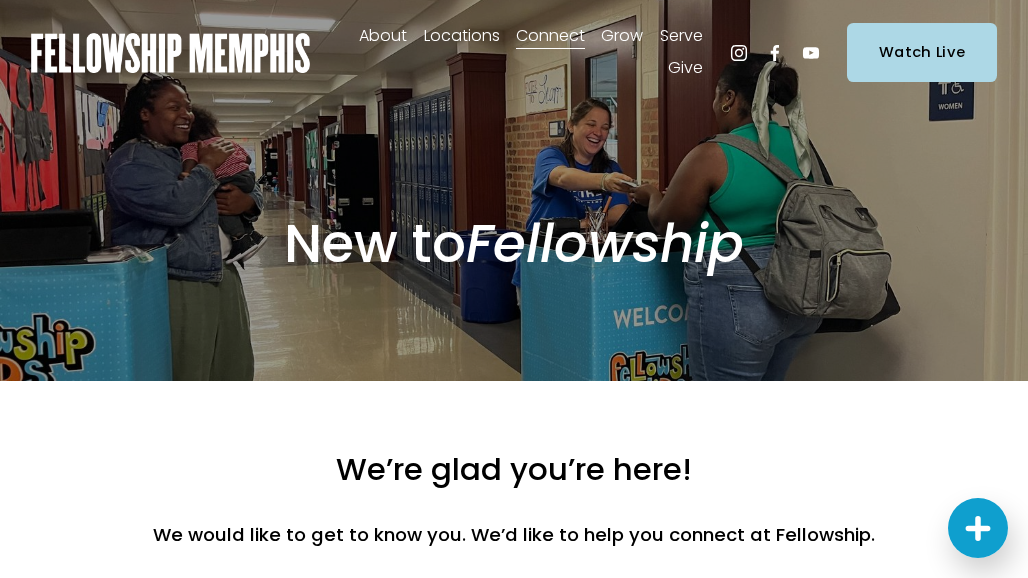 click on "Events" at bounding box center (0, 0) 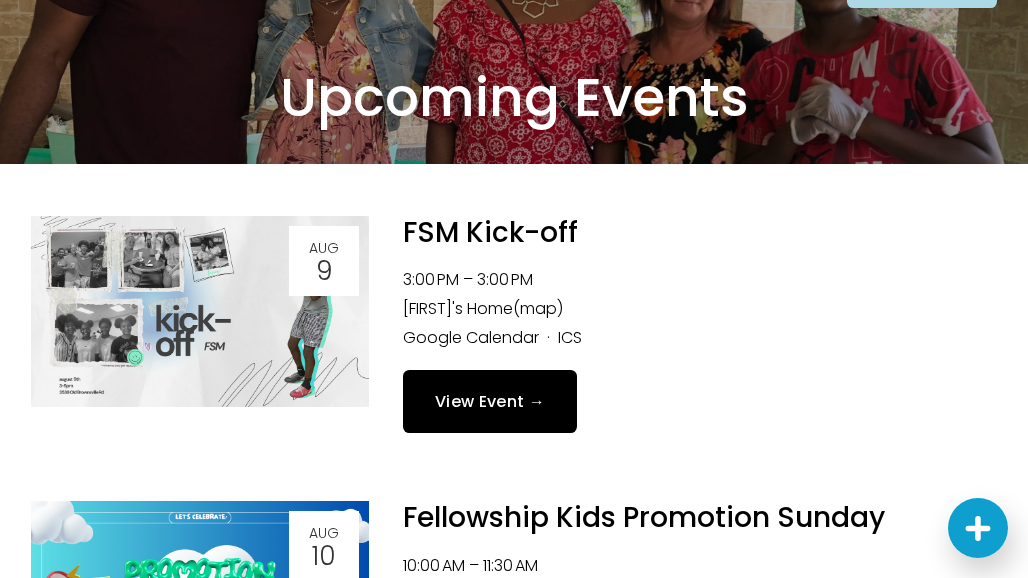scroll, scrollTop: 0, scrollLeft: 0, axis: both 